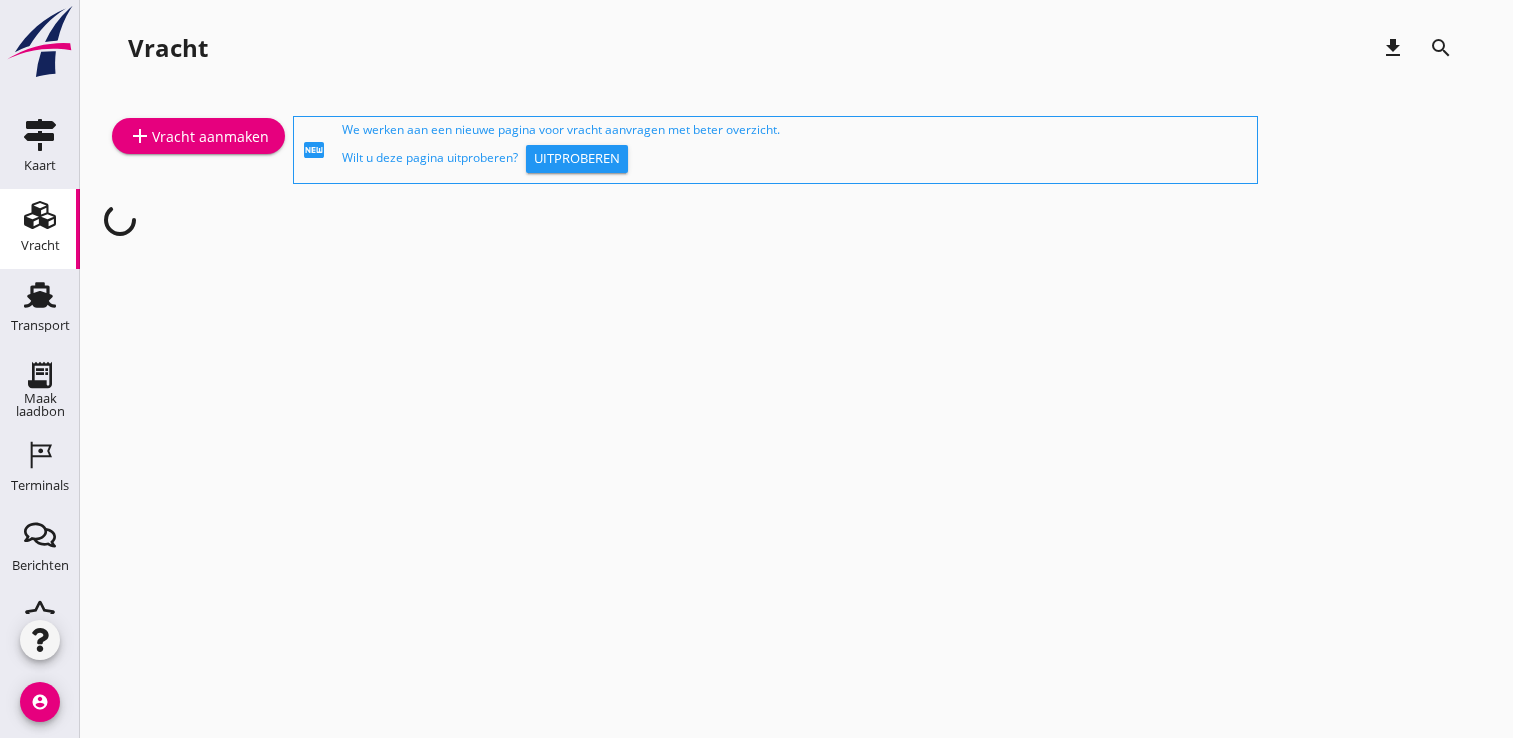 scroll, scrollTop: 0, scrollLeft: 0, axis: both 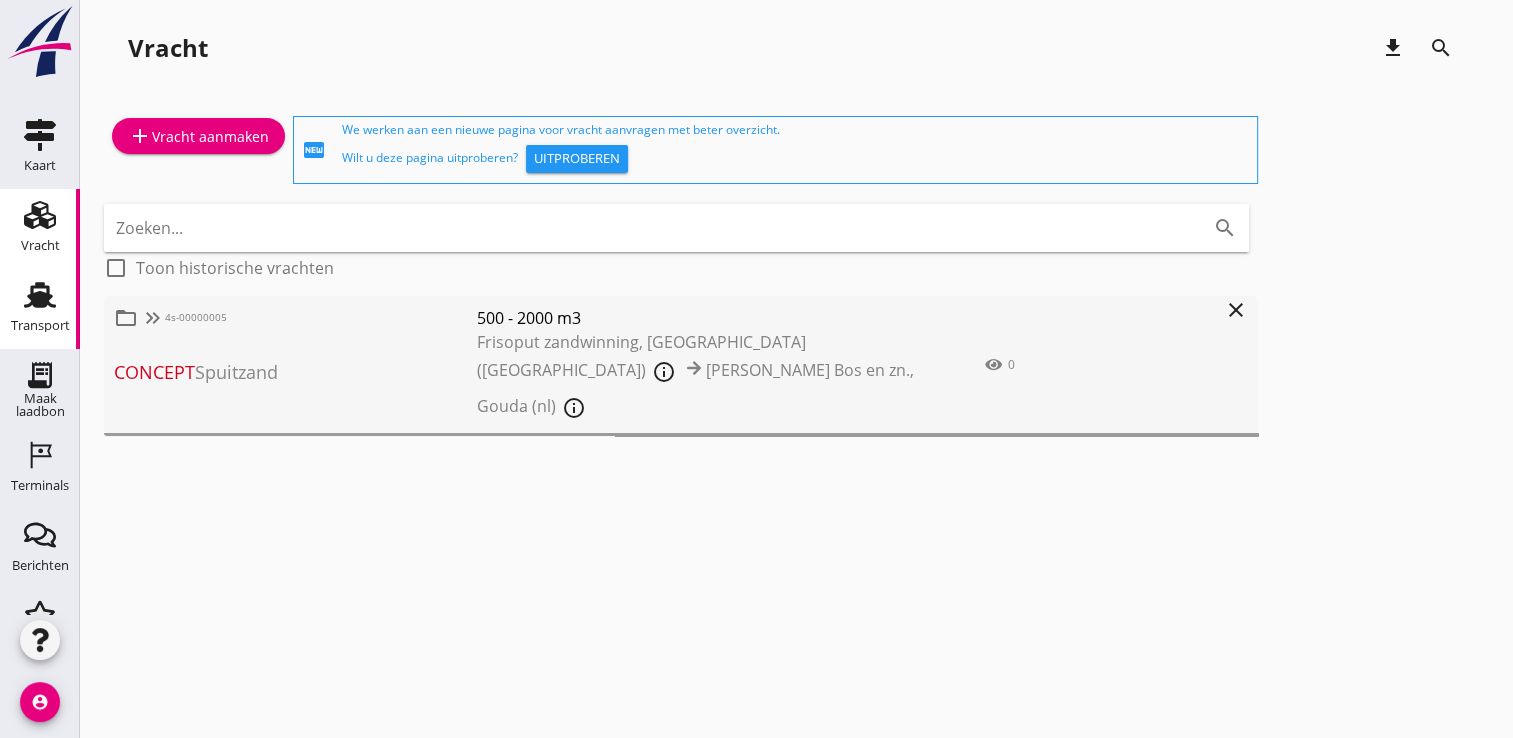 click on "Transport  Transport" at bounding box center [40, 309] 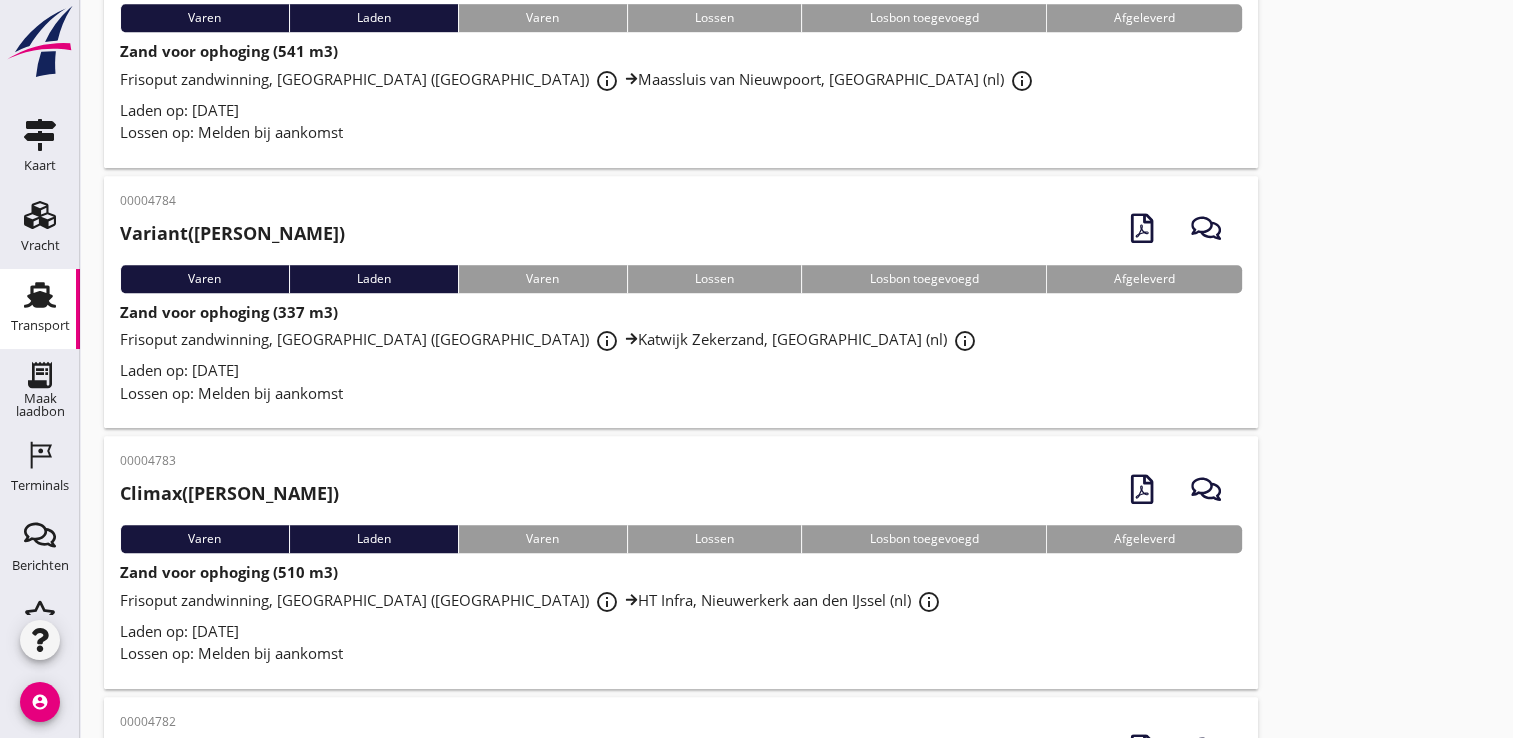 scroll, scrollTop: 1456, scrollLeft: 0, axis: vertical 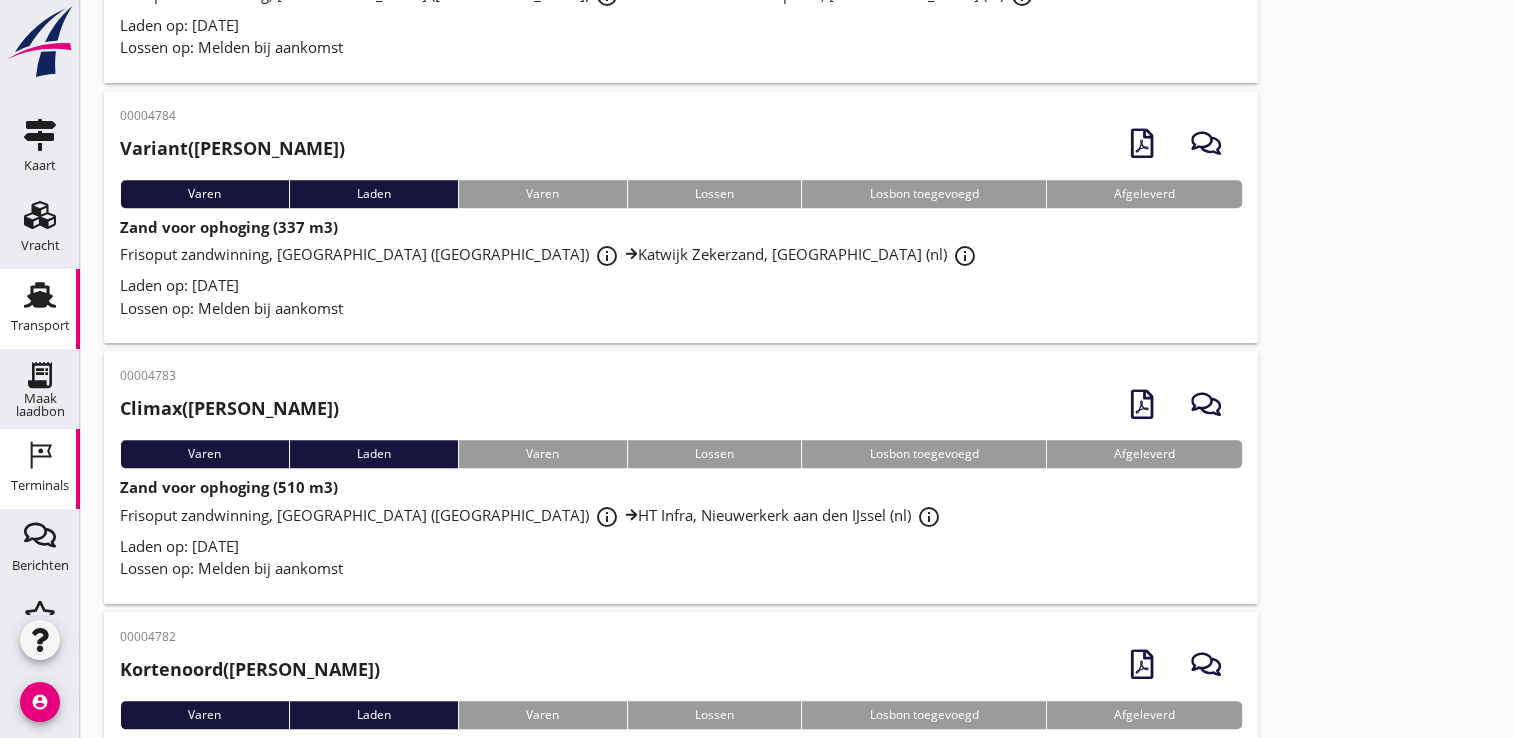 click on "Terminals" 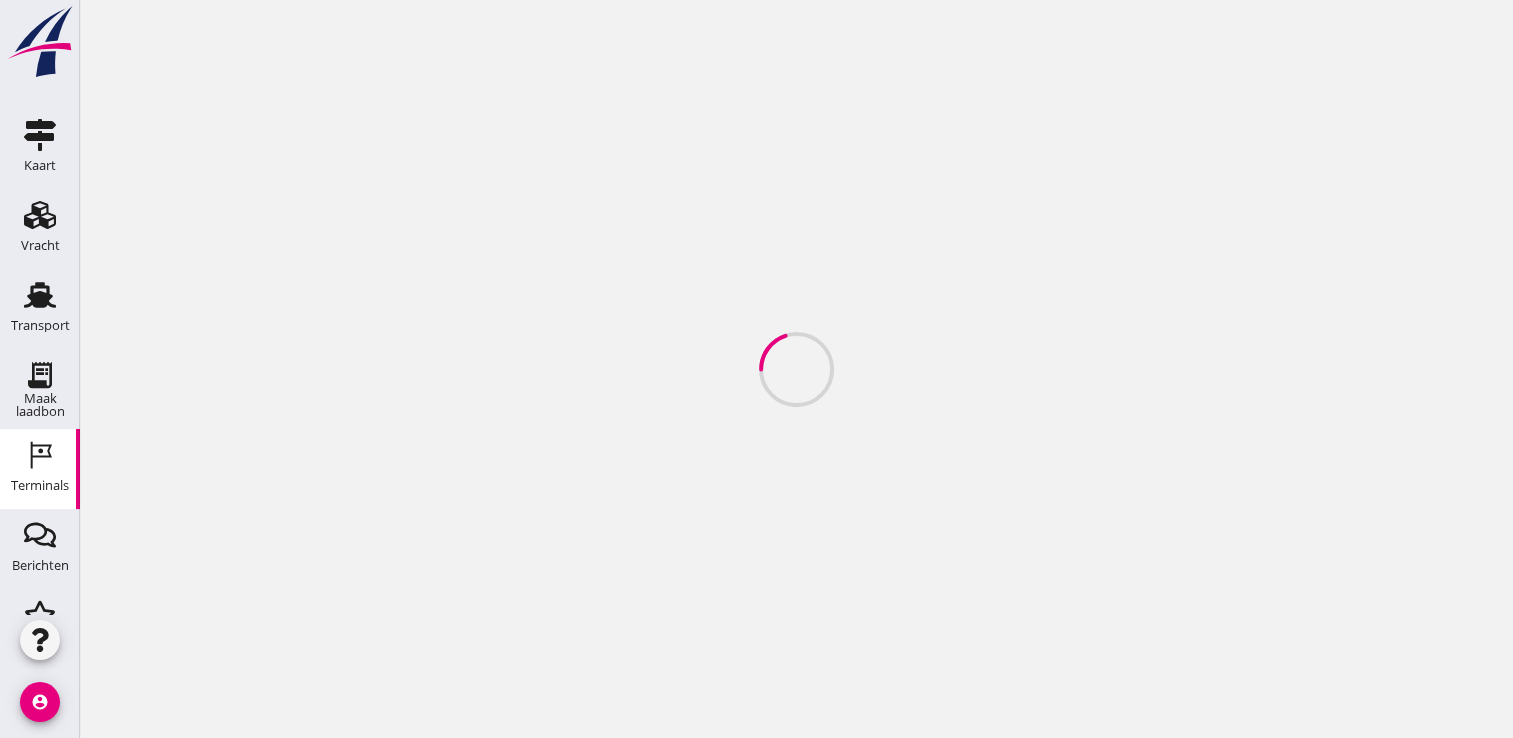 scroll, scrollTop: 0, scrollLeft: 0, axis: both 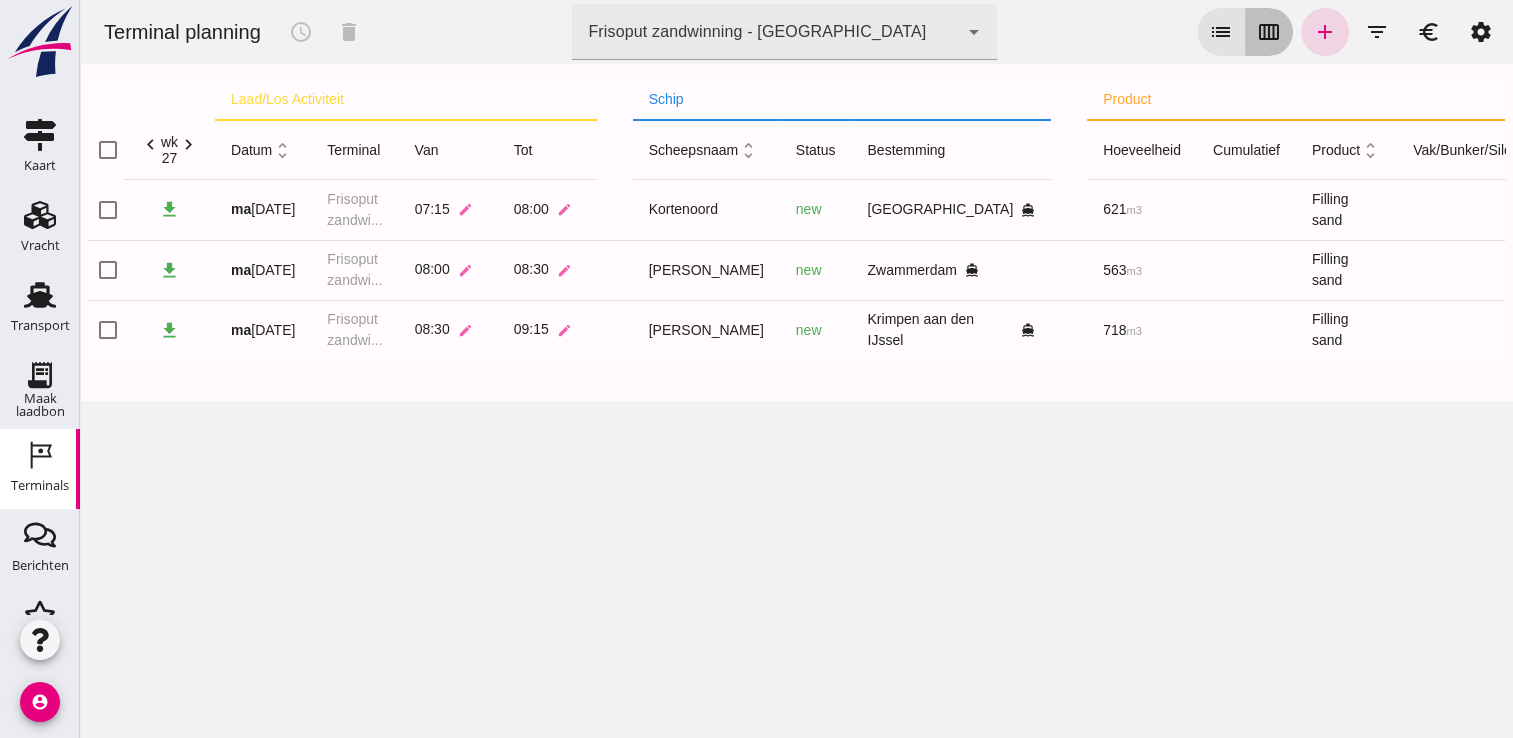 click on "calendar_view_week" at bounding box center (1269, 32) 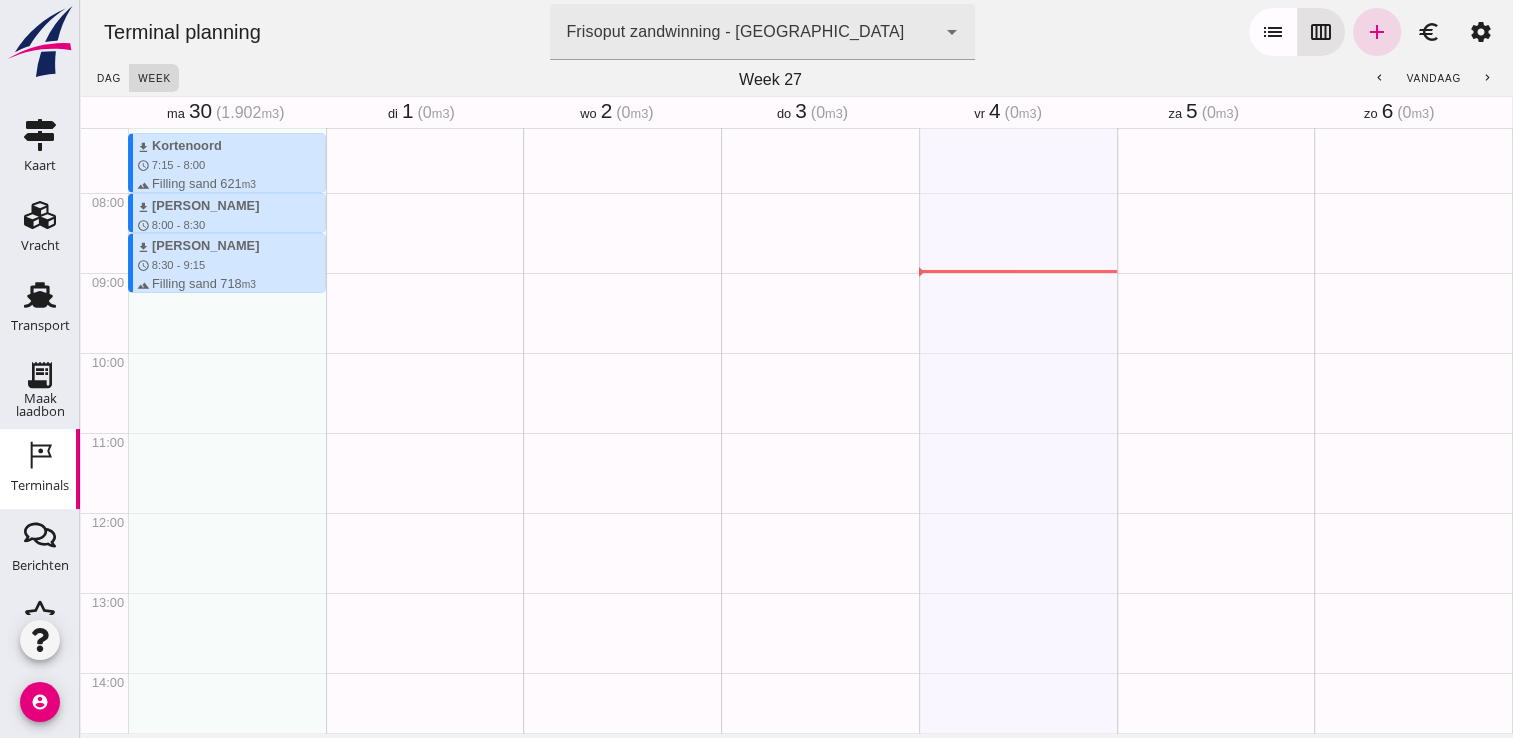 scroll, scrollTop: 640, scrollLeft: 0, axis: vertical 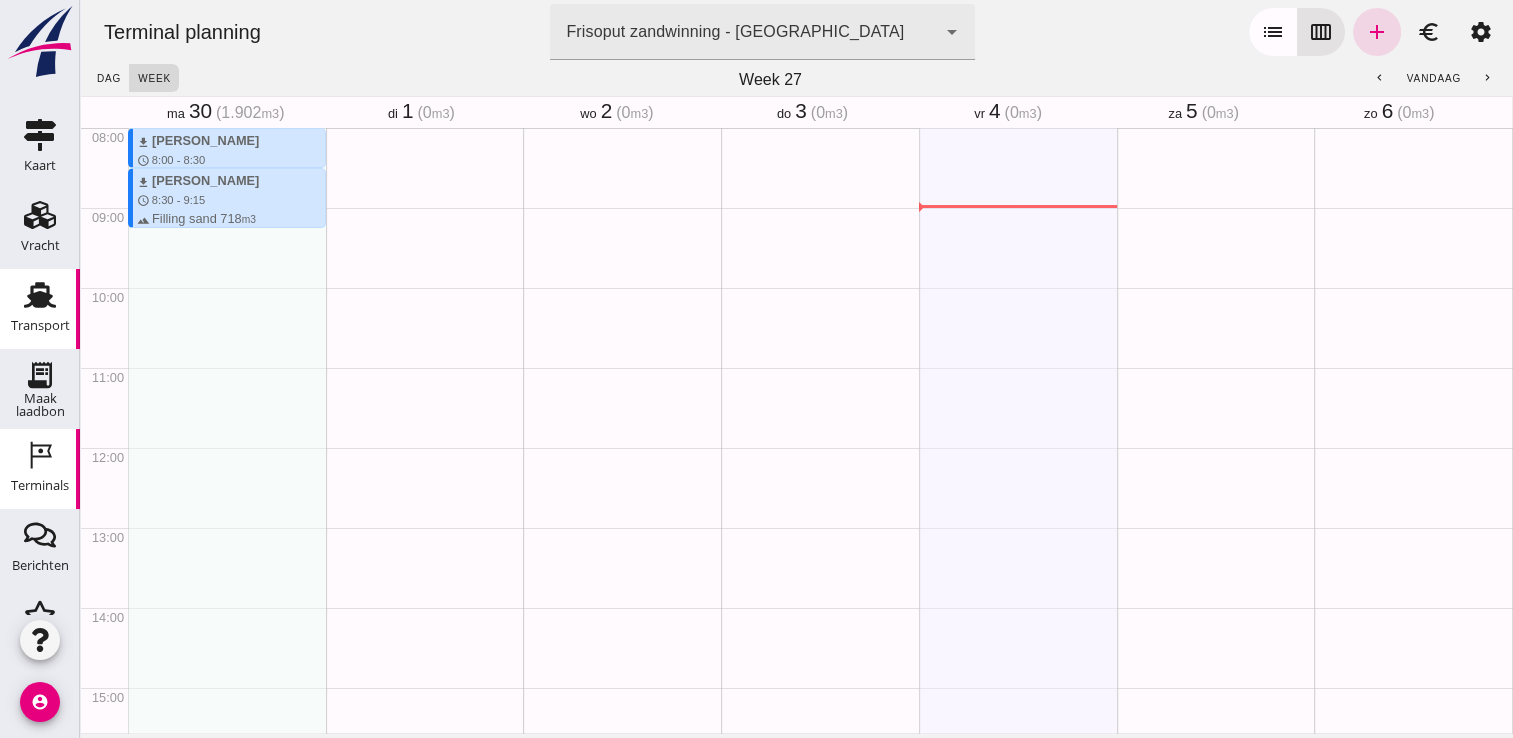 click on "Transport" 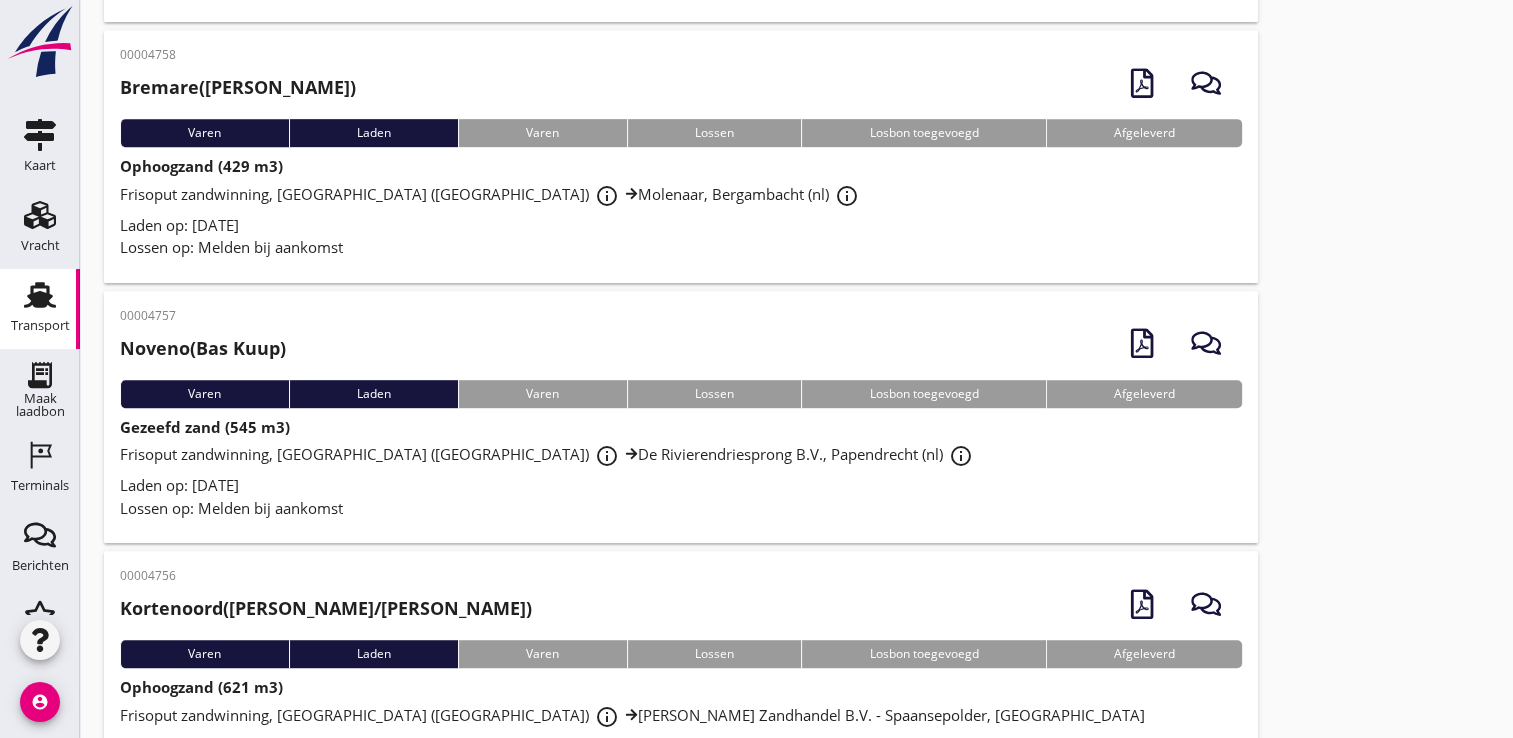 scroll, scrollTop: 8660, scrollLeft: 0, axis: vertical 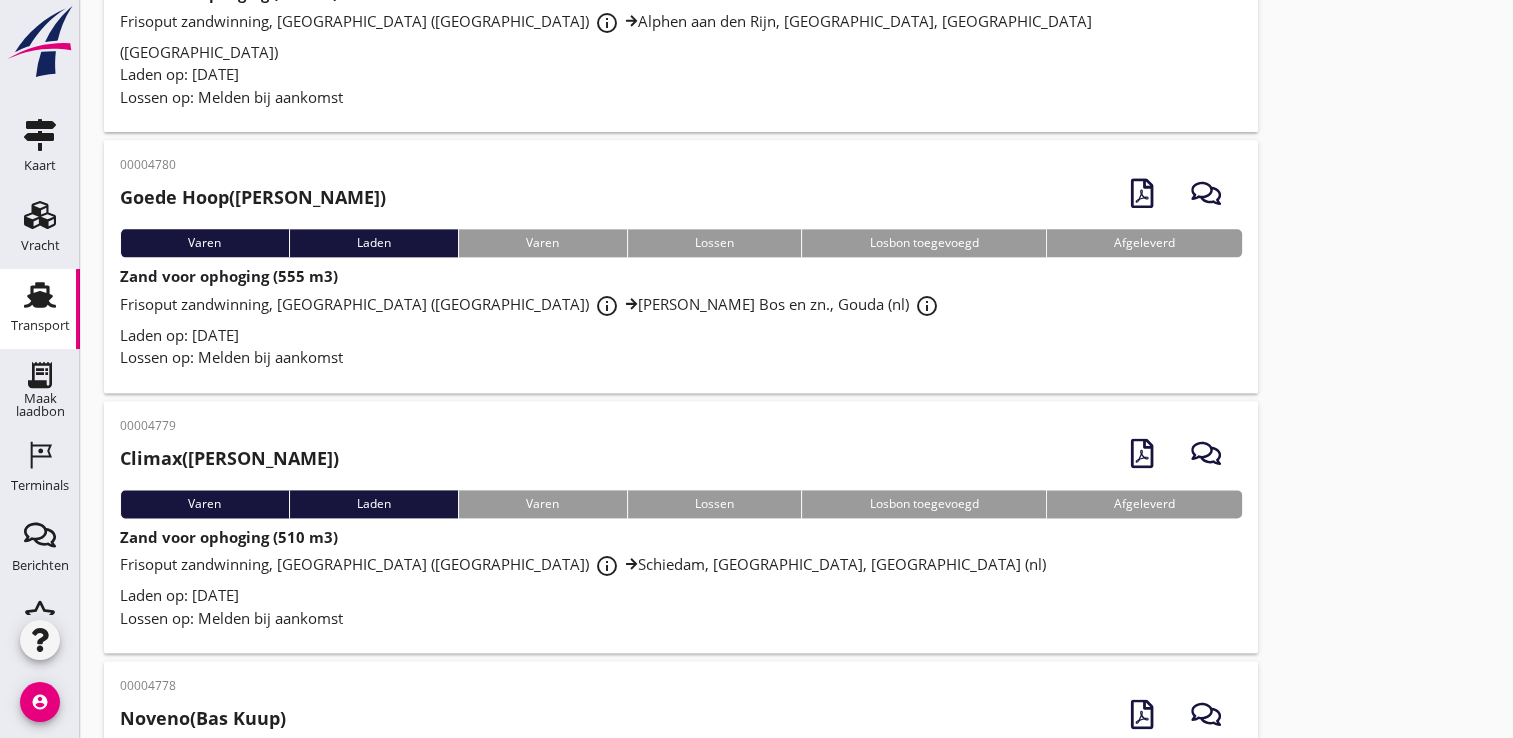 click on "Frisoput zandwinning, [GEOGRAPHIC_DATA] ([GEOGRAPHIC_DATA])  info_outline  [GEOGRAPHIC_DATA], [GEOGRAPHIC_DATA], [GEOGRAPHIC_DATA] (nl)" at bounding box center [681, 566] 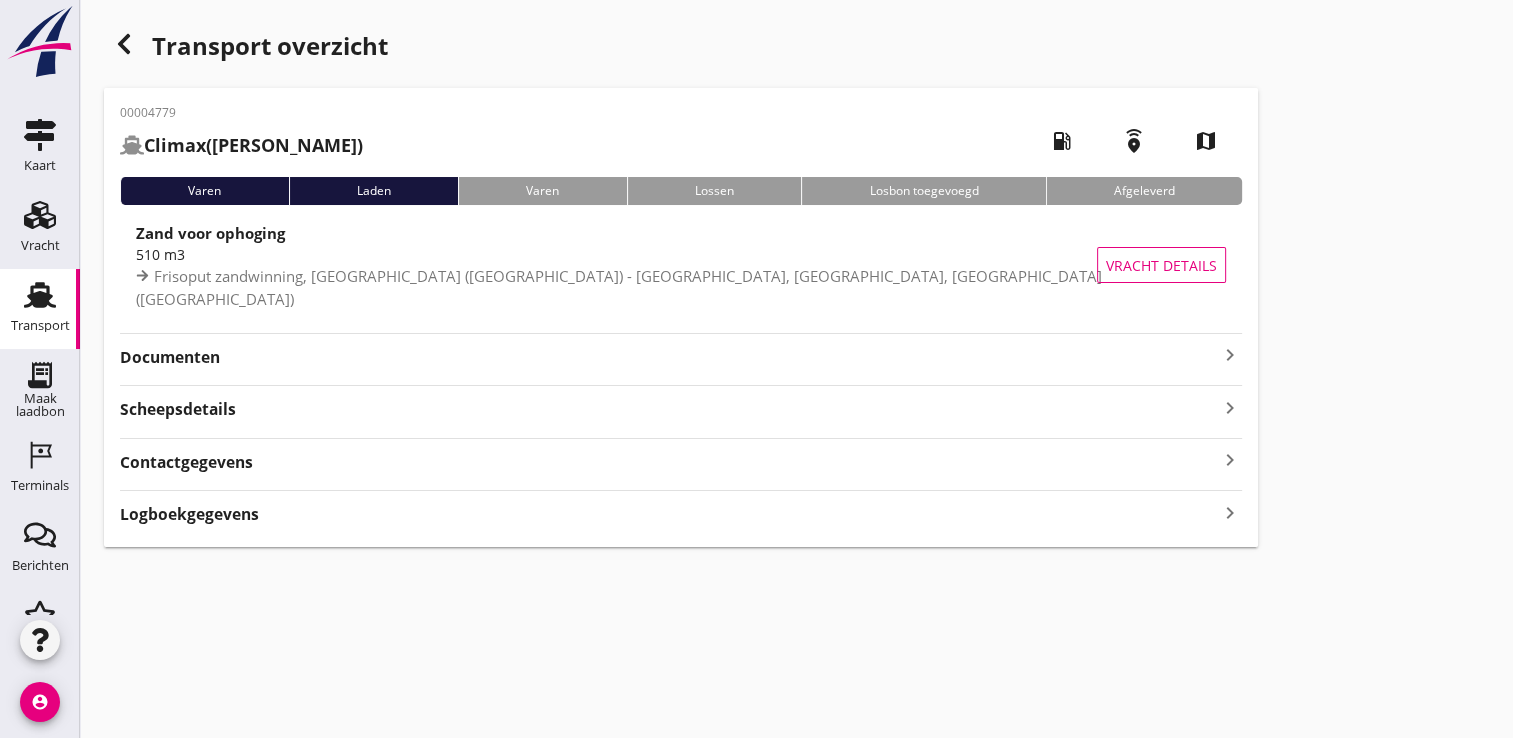 drag, startPoint x: 844, startPoint y: 354, endPoint x: 1435, endPoint y: 416, distance: 594.2432 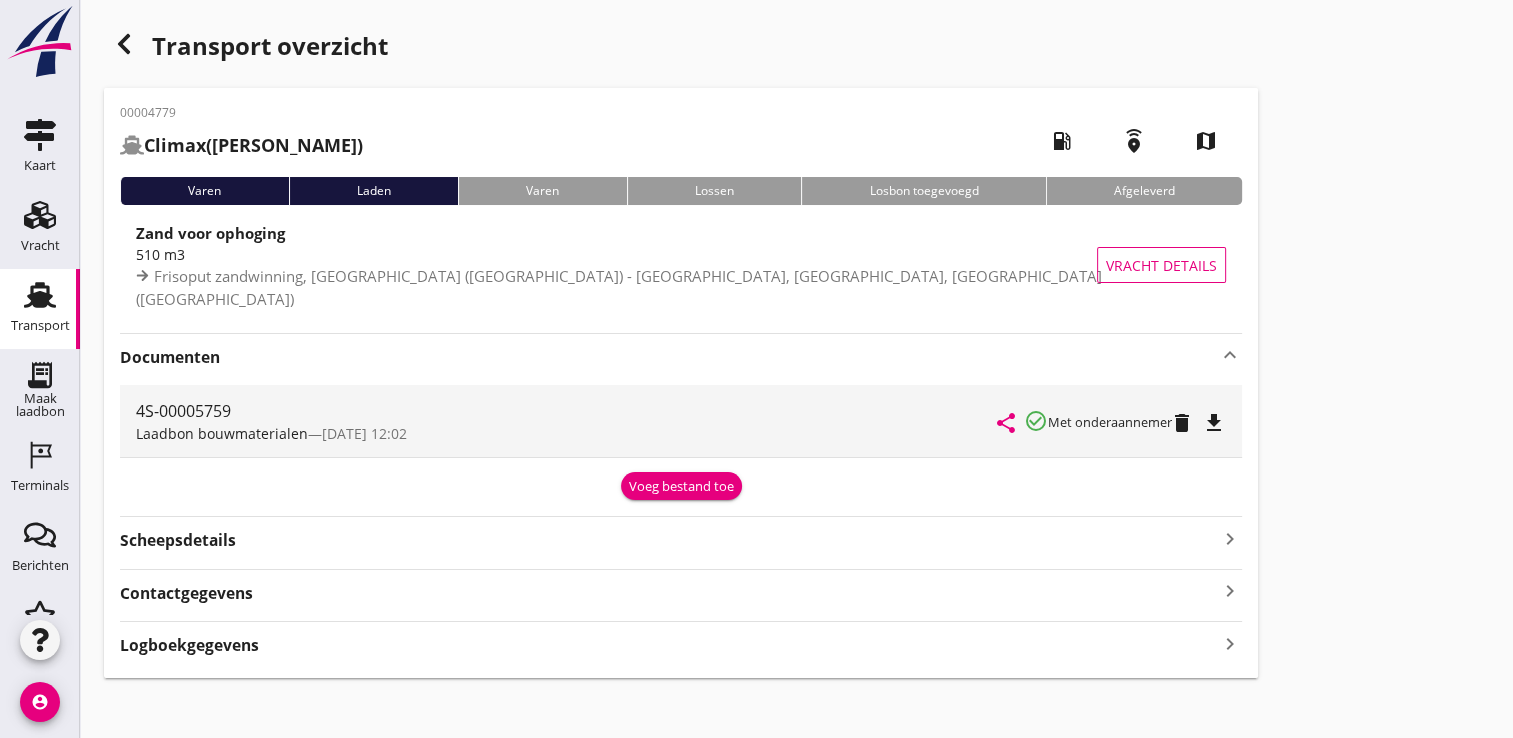 click on "file_download" at bounding box center [1214, 423] 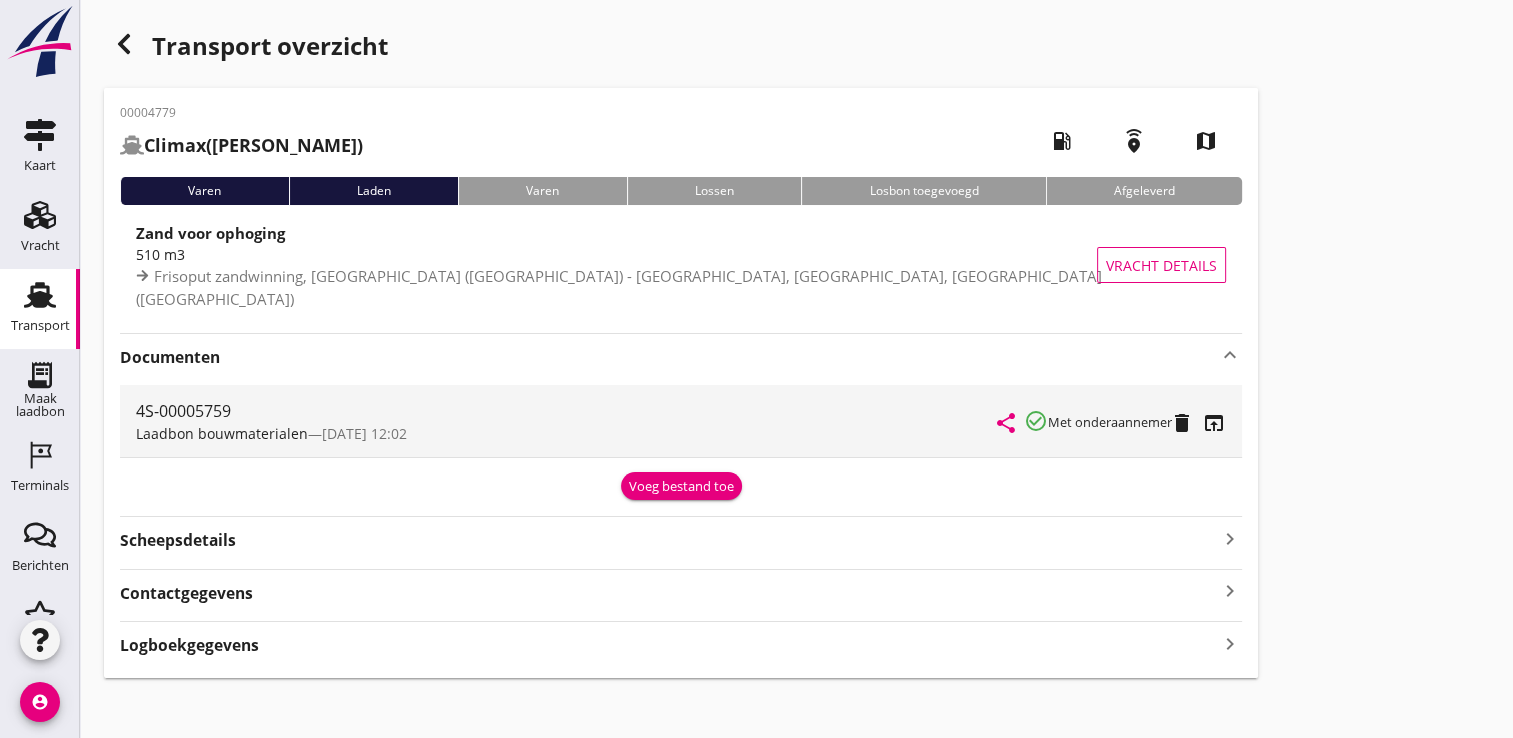 click 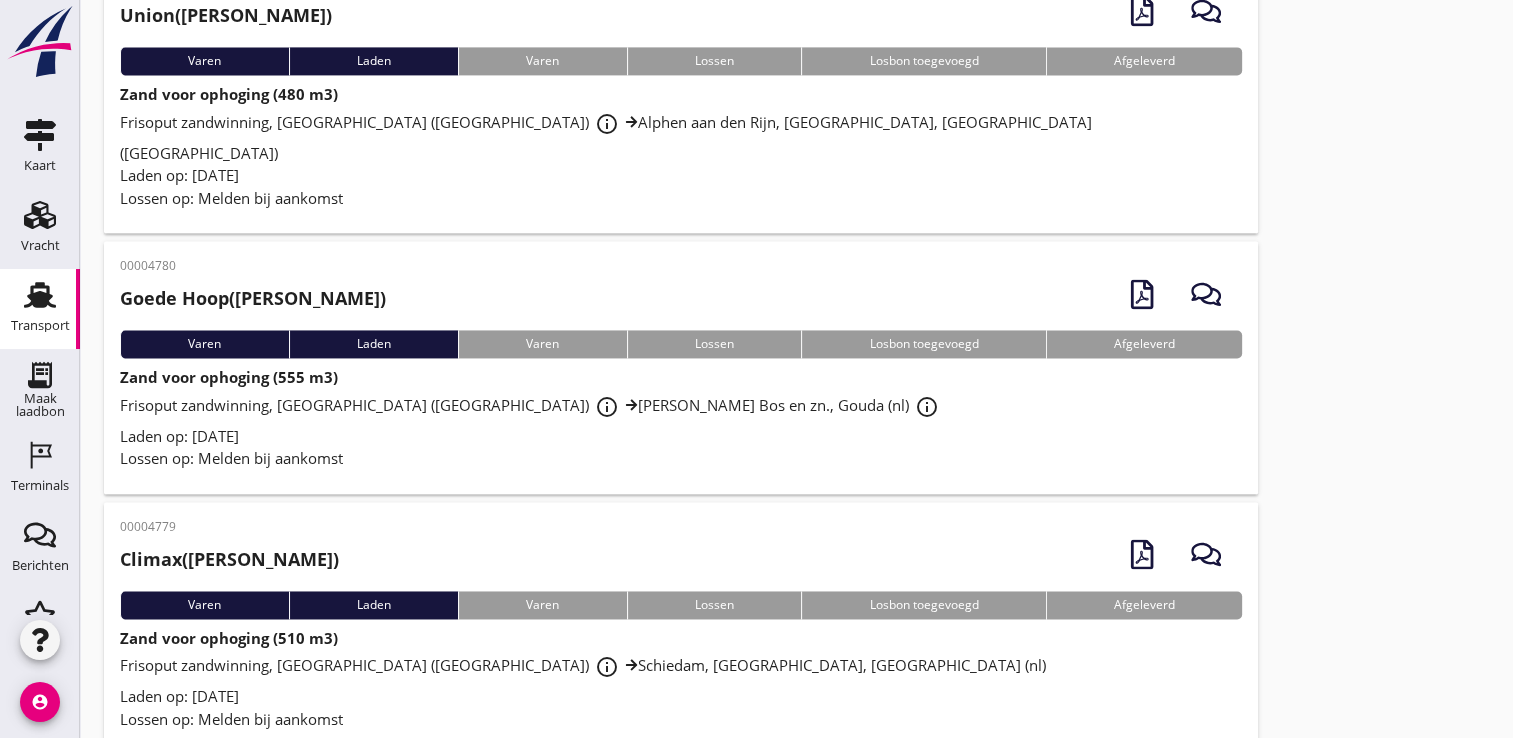 scroll, scrollTop: 2931, scrollLeft: 0, axis: vertical 